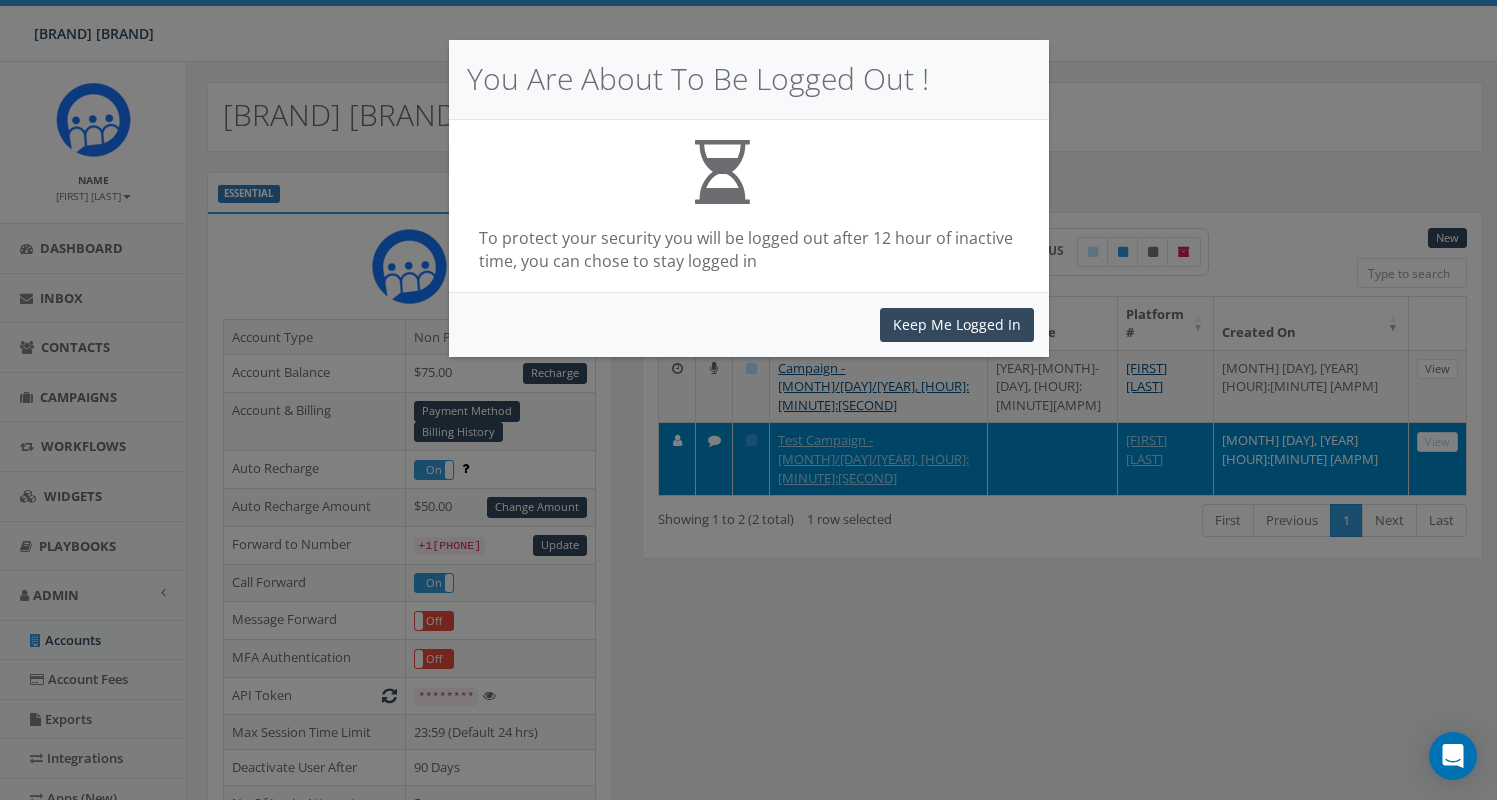 scroll, scrollTop: 638, scrollLeft: 0, axis: vertical 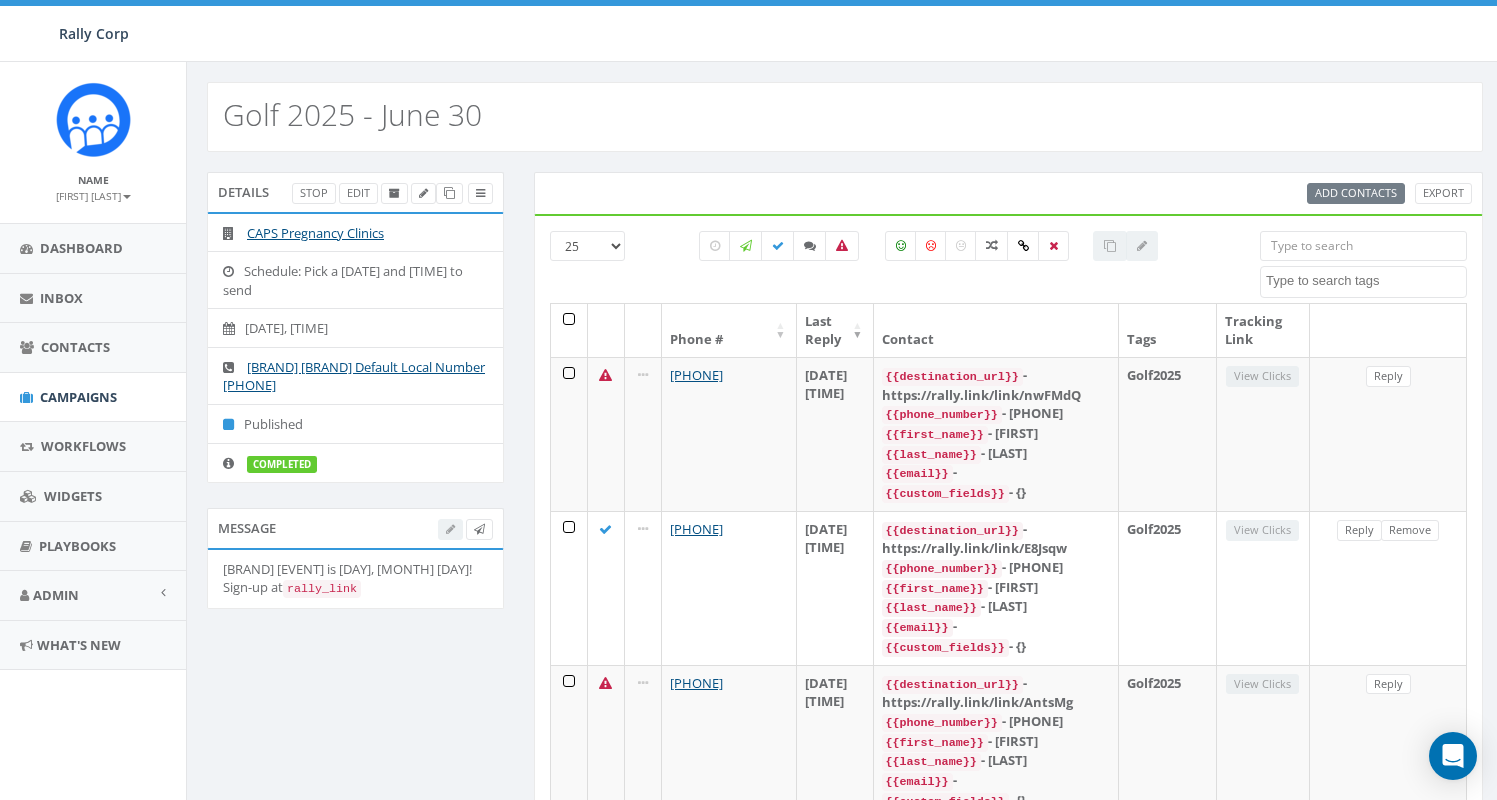 click at bounding box center [1363, 246] 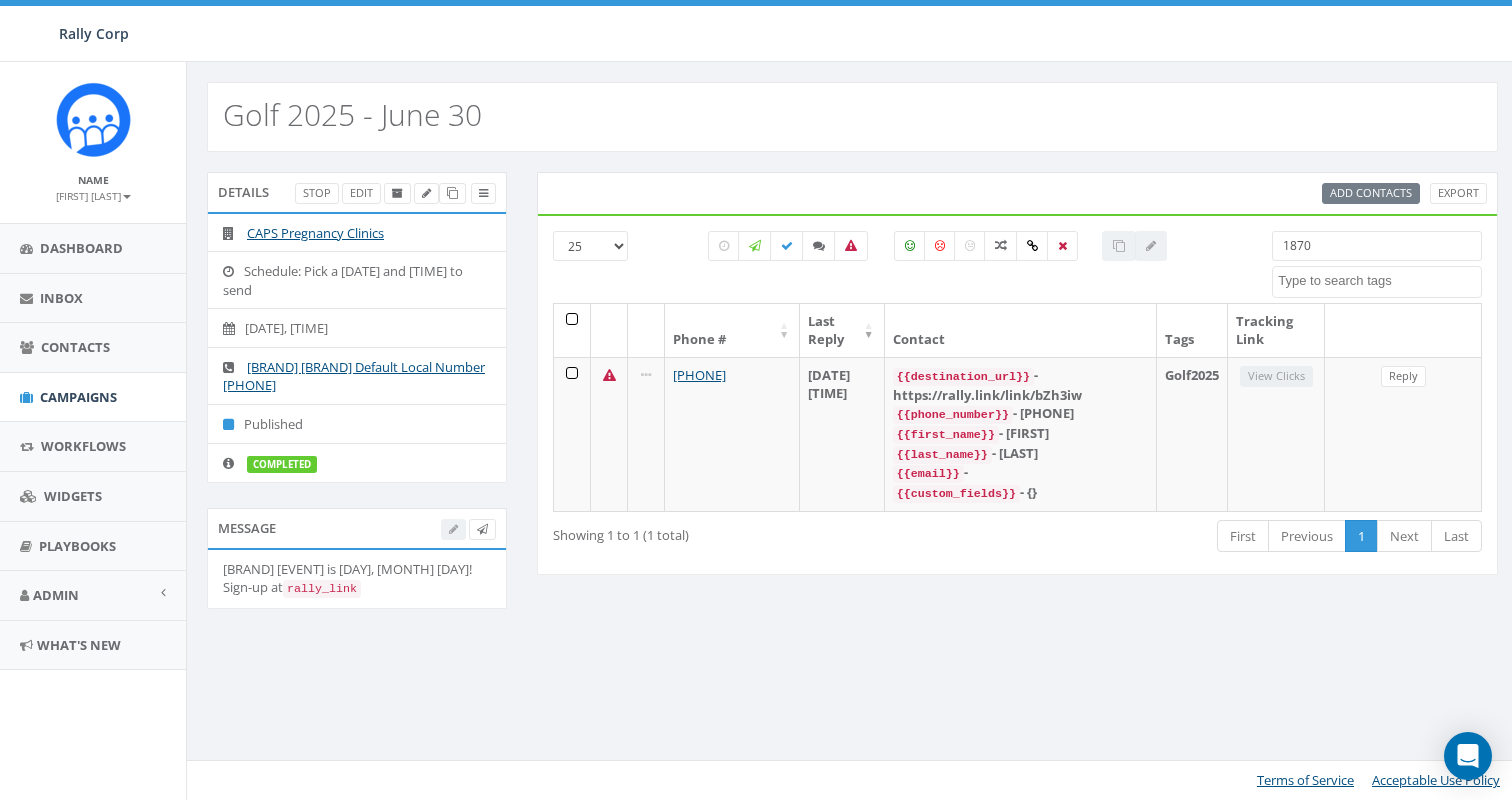 type on "1870" 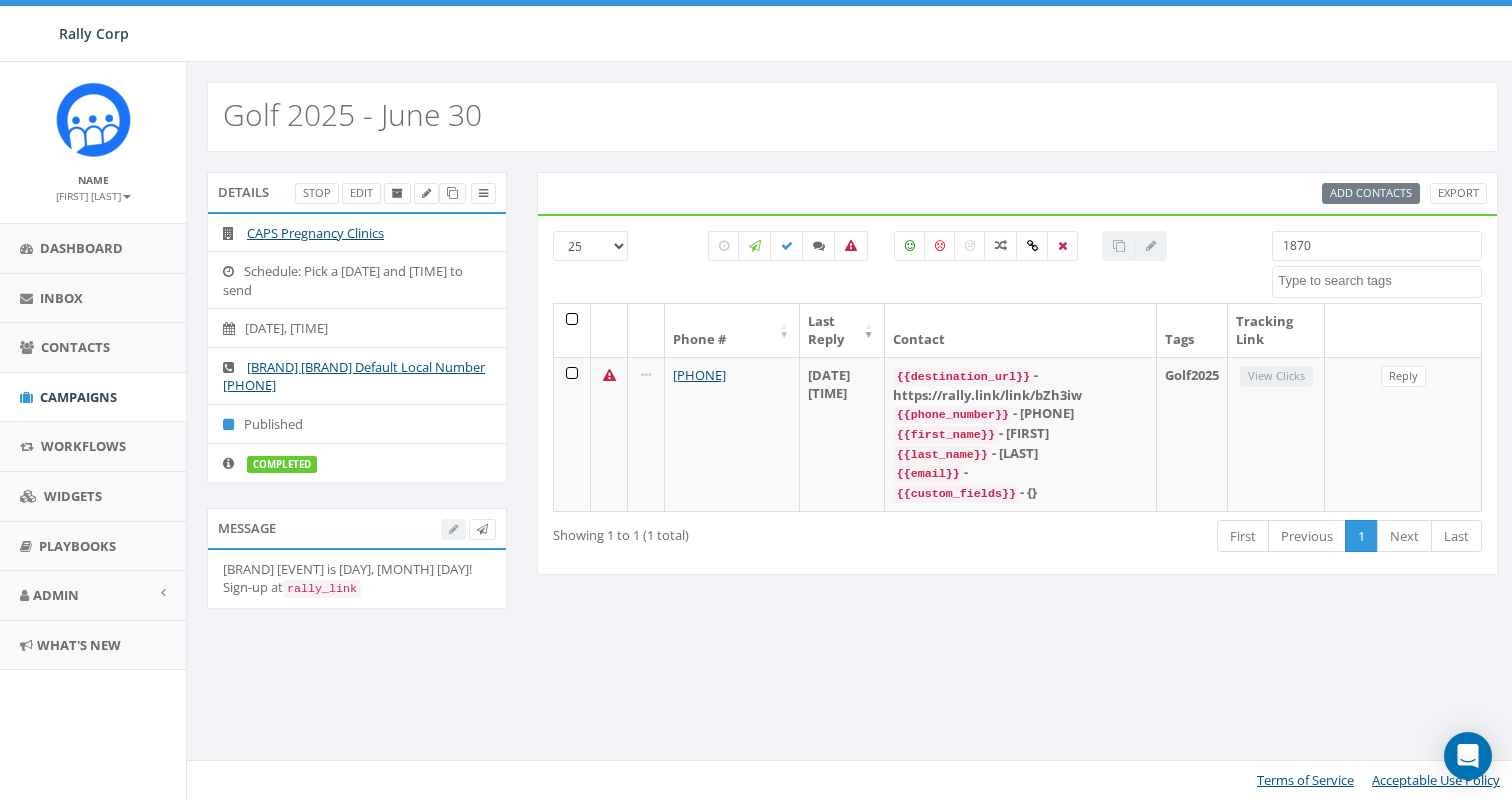 click on "1870" at bounding box center (1377, 246) 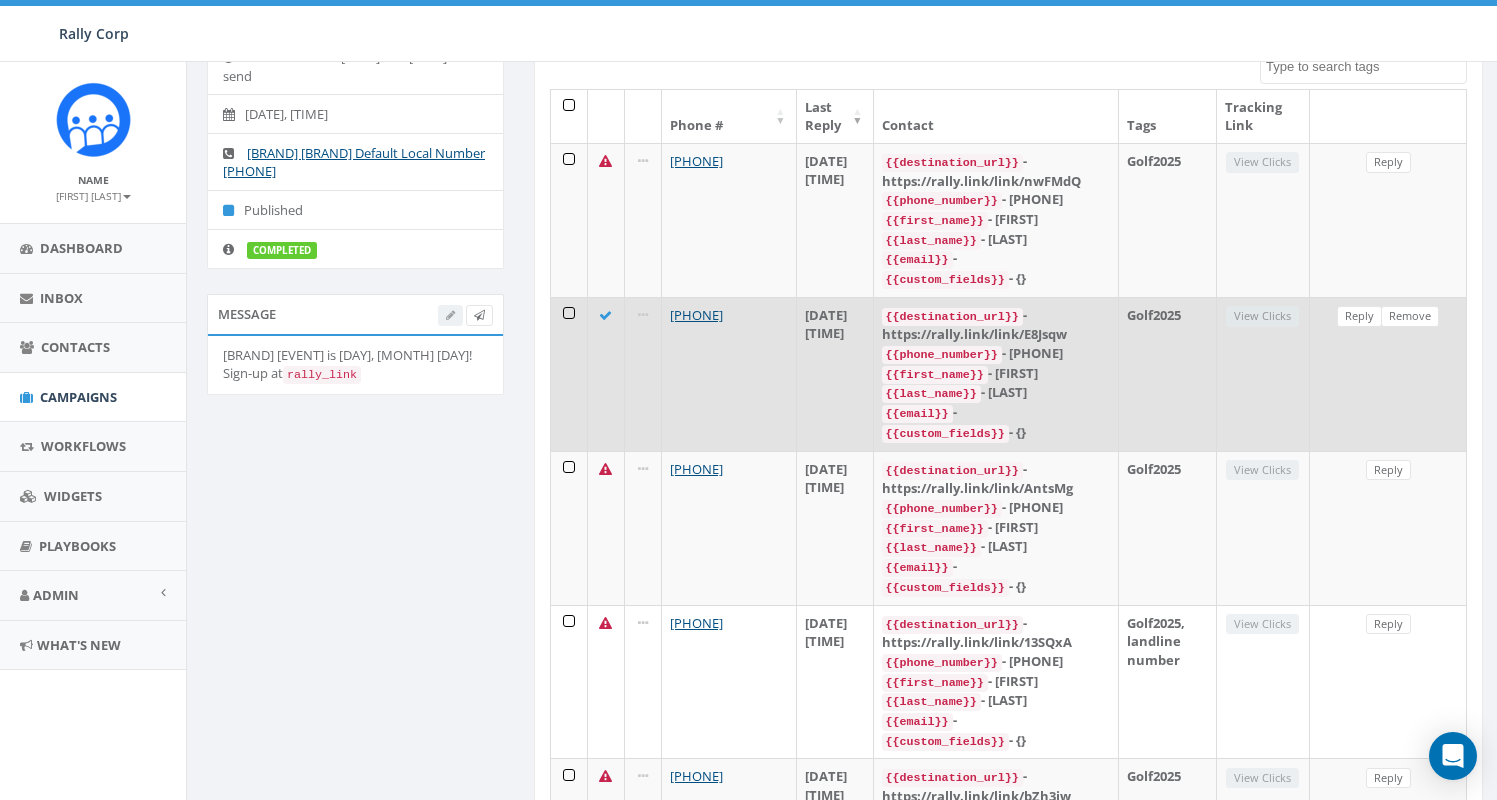 scroll, scrollTop: 0, scrollLeft: 0, axis: both 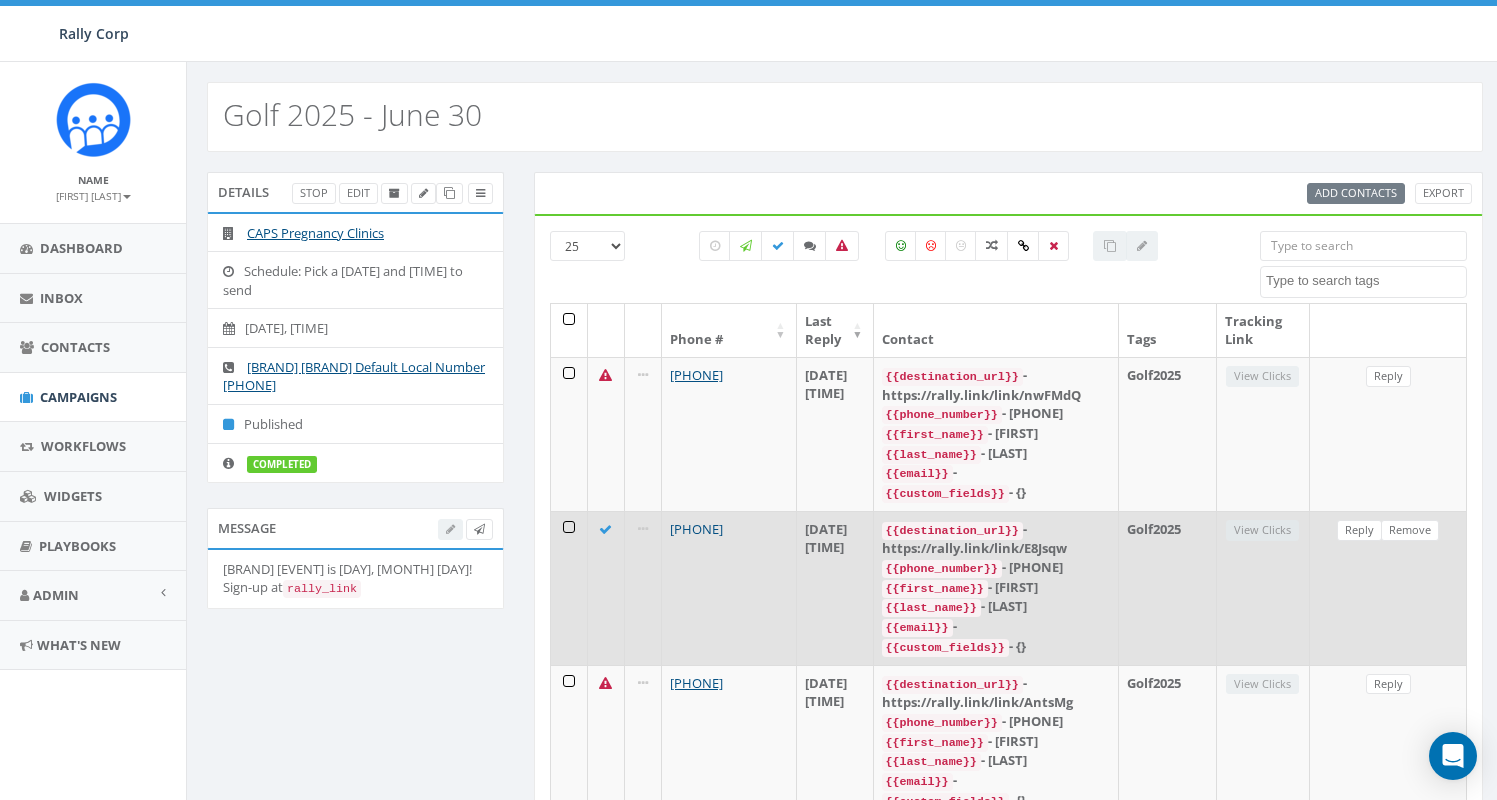 type 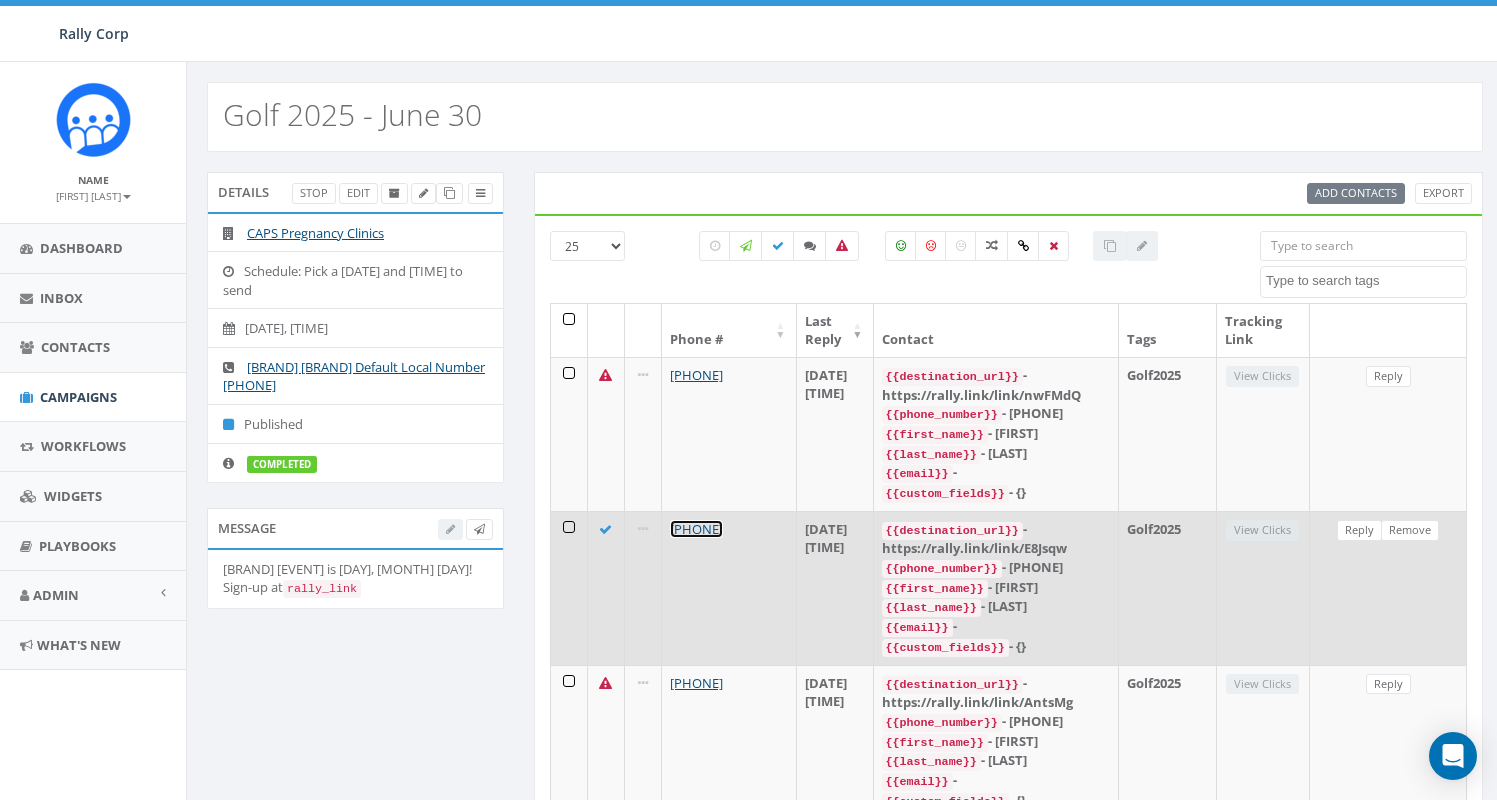 click on "+1 [PHONE]" at bounding box center (696, 529) 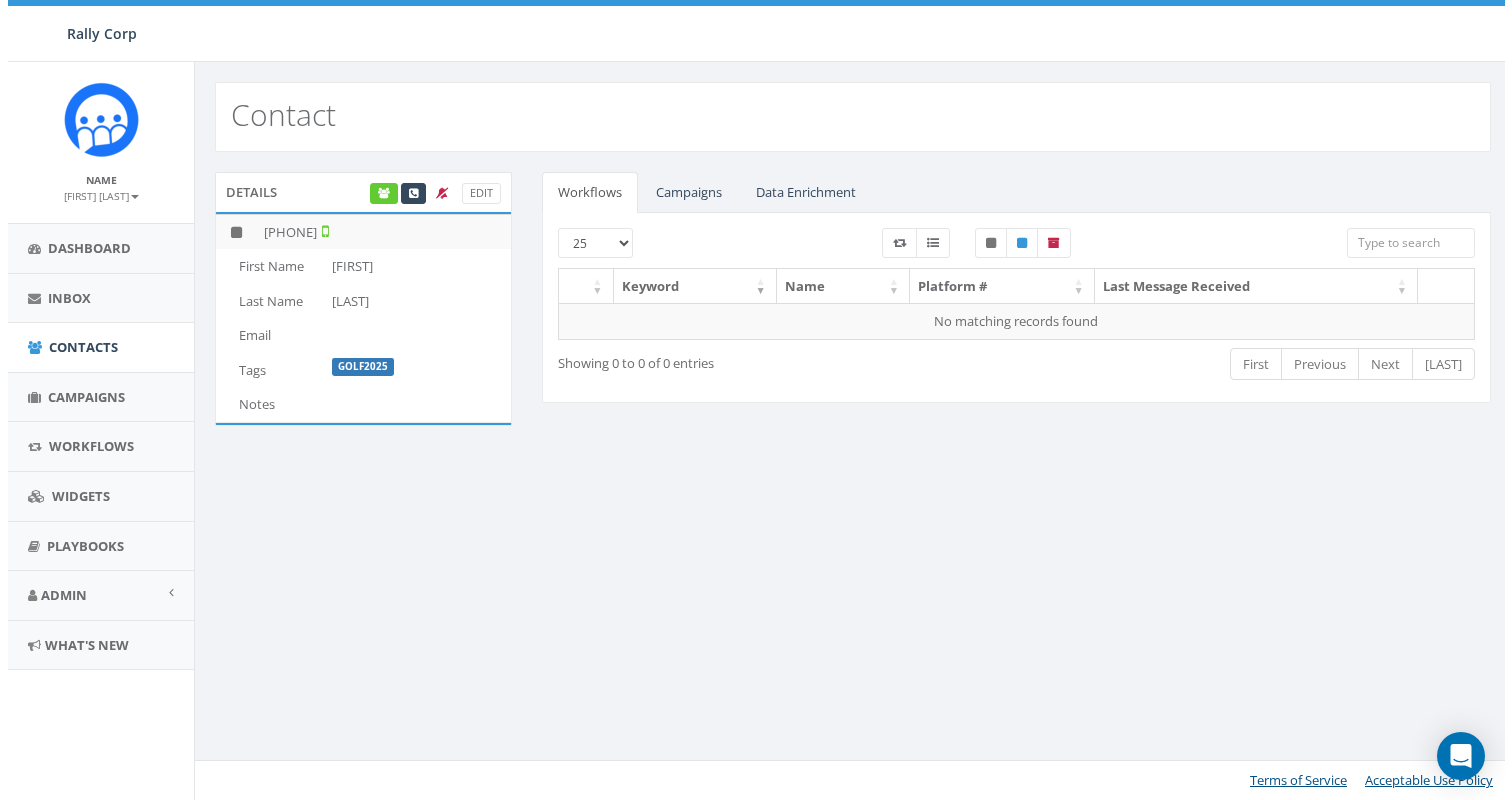 scroll, scrollTop: 0, scrollLeft: 0, axis: both 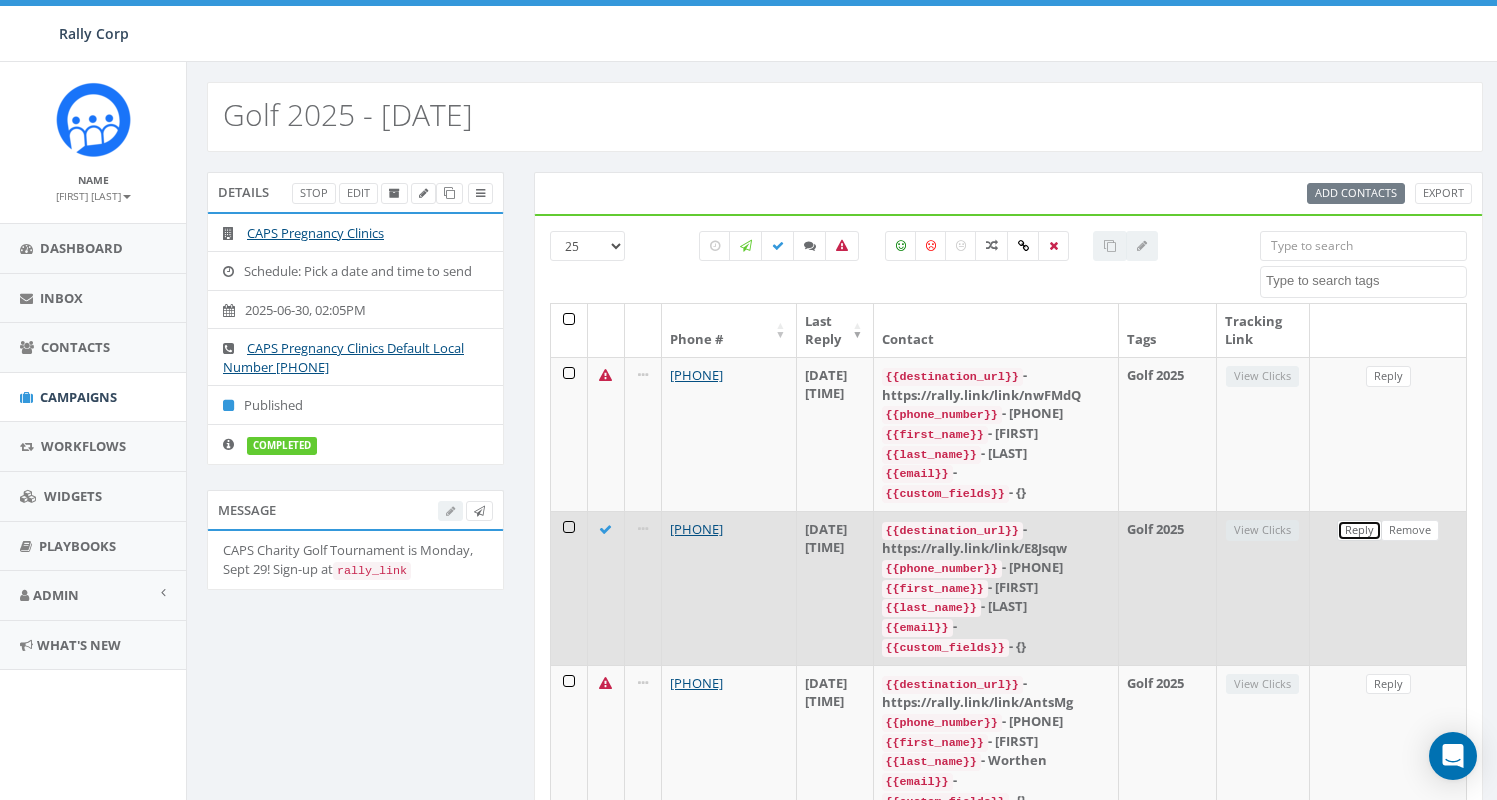 click on "Reply" at bounding box center [1359, 530] 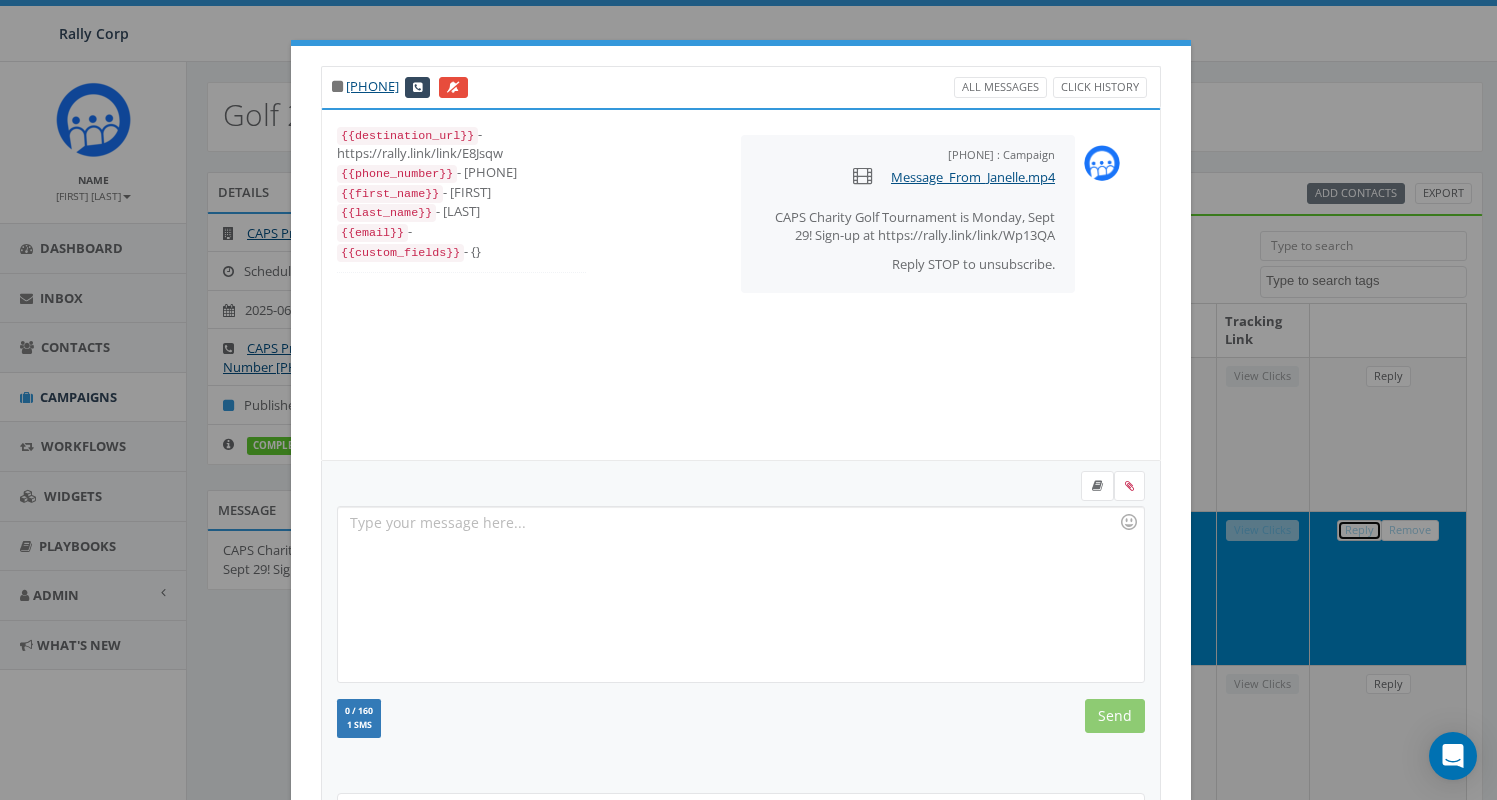 scroll, scrollTop: 202, scrollLeft: 0, axis: vertical 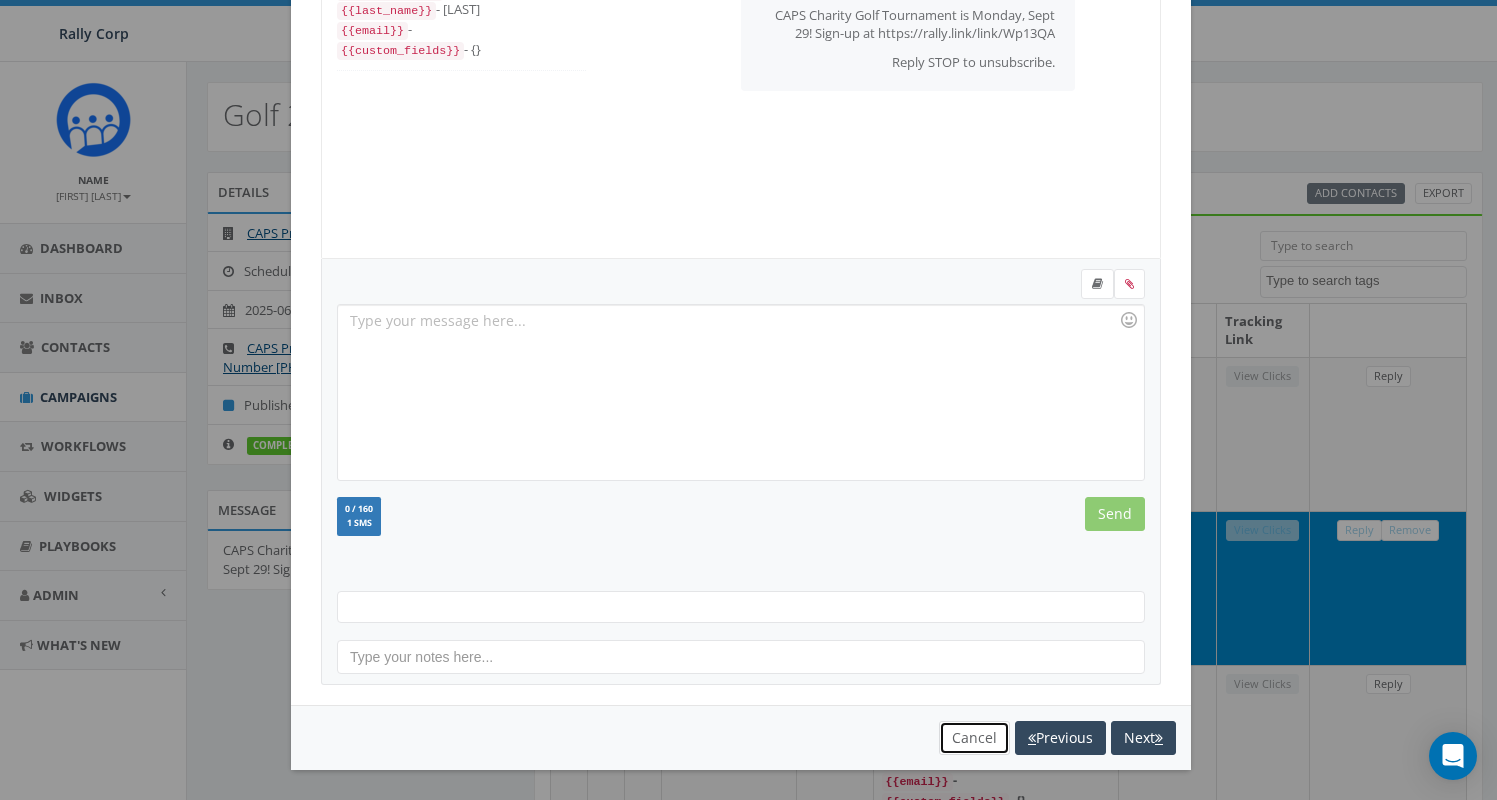 click on "Cancel" at bounding box center [974, 738] 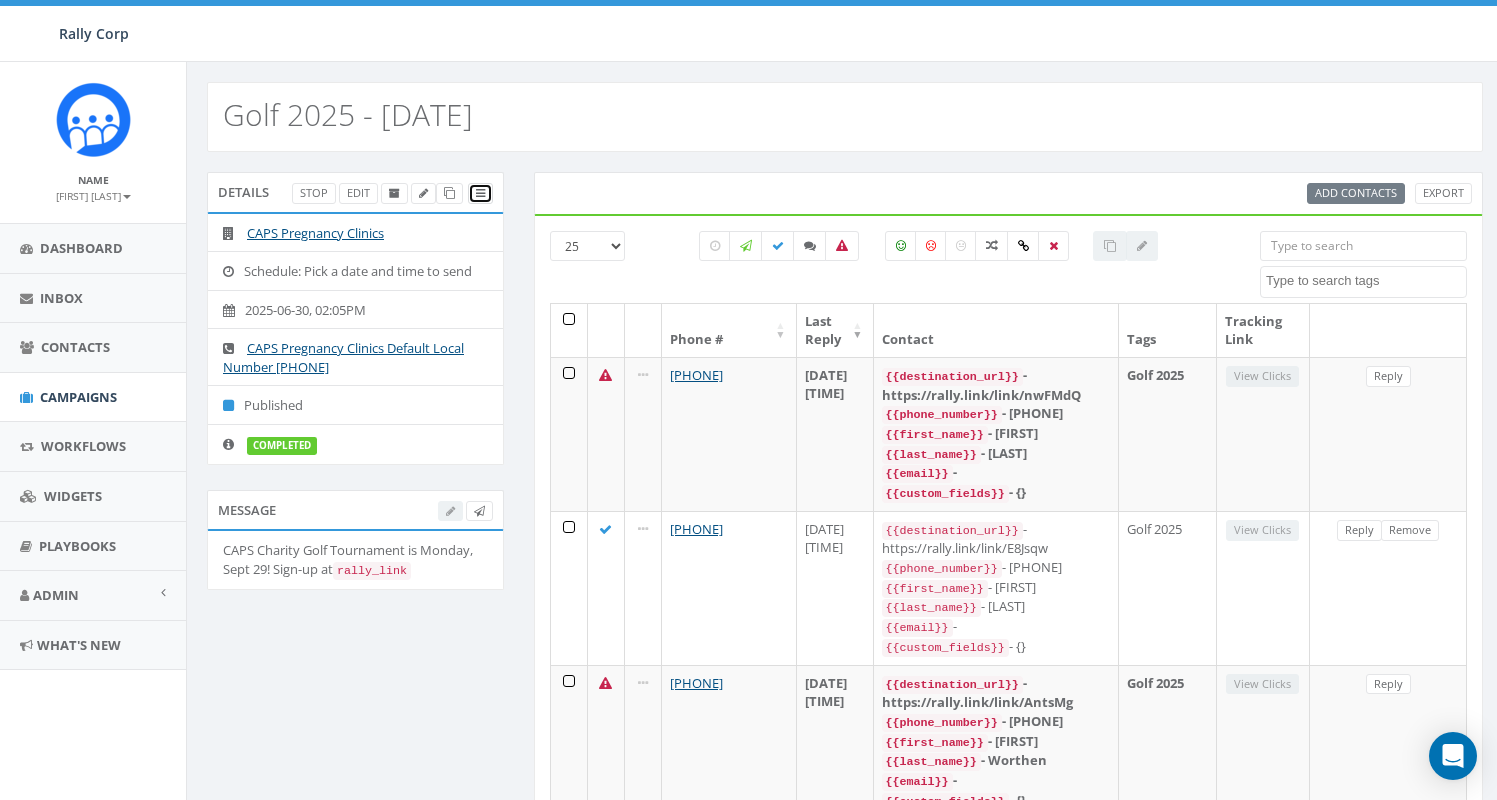 click at bounding box center (480, 193) 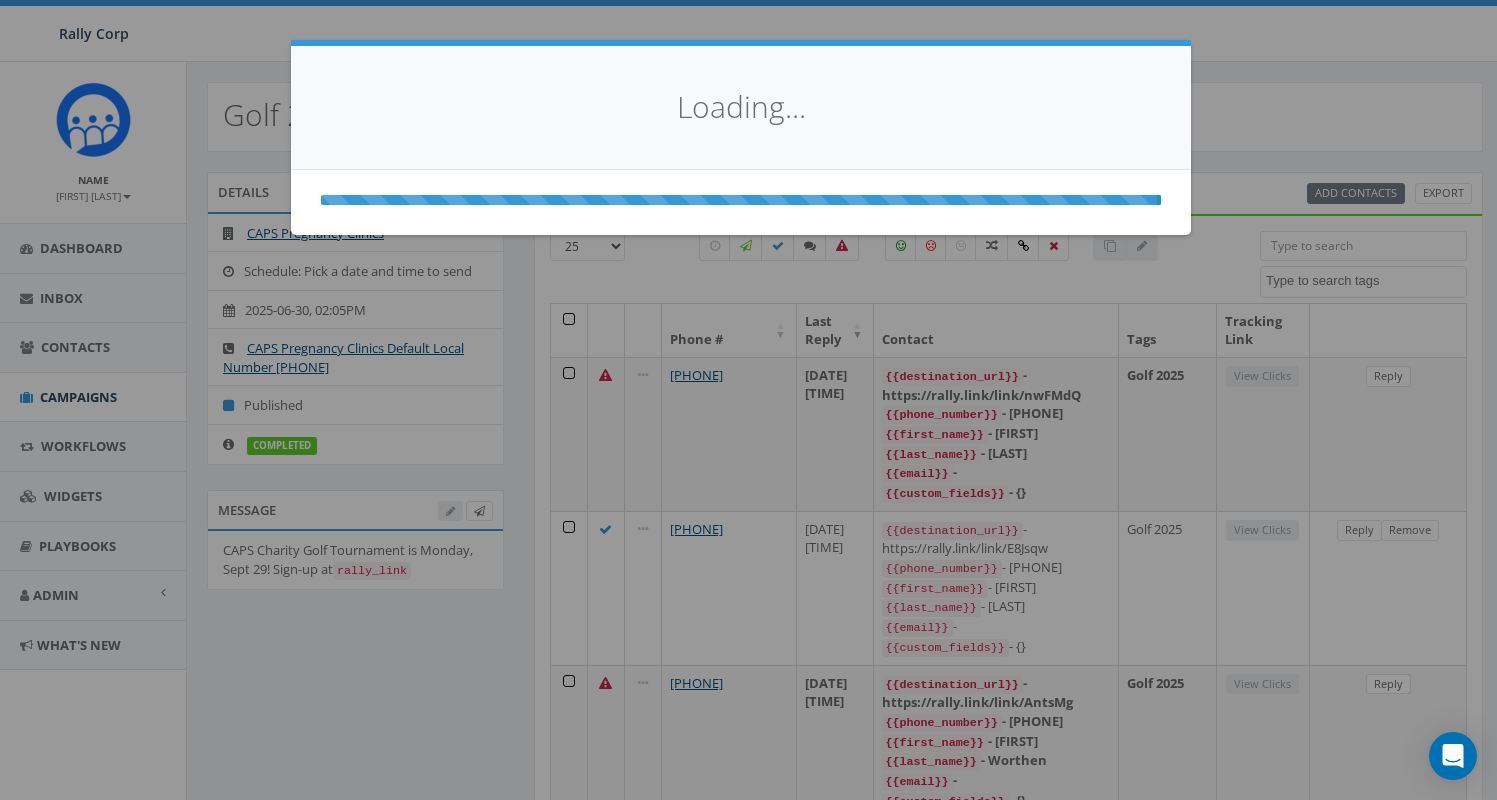 scroll, scrollTop: 0, scrollLeft: 0, axis: both 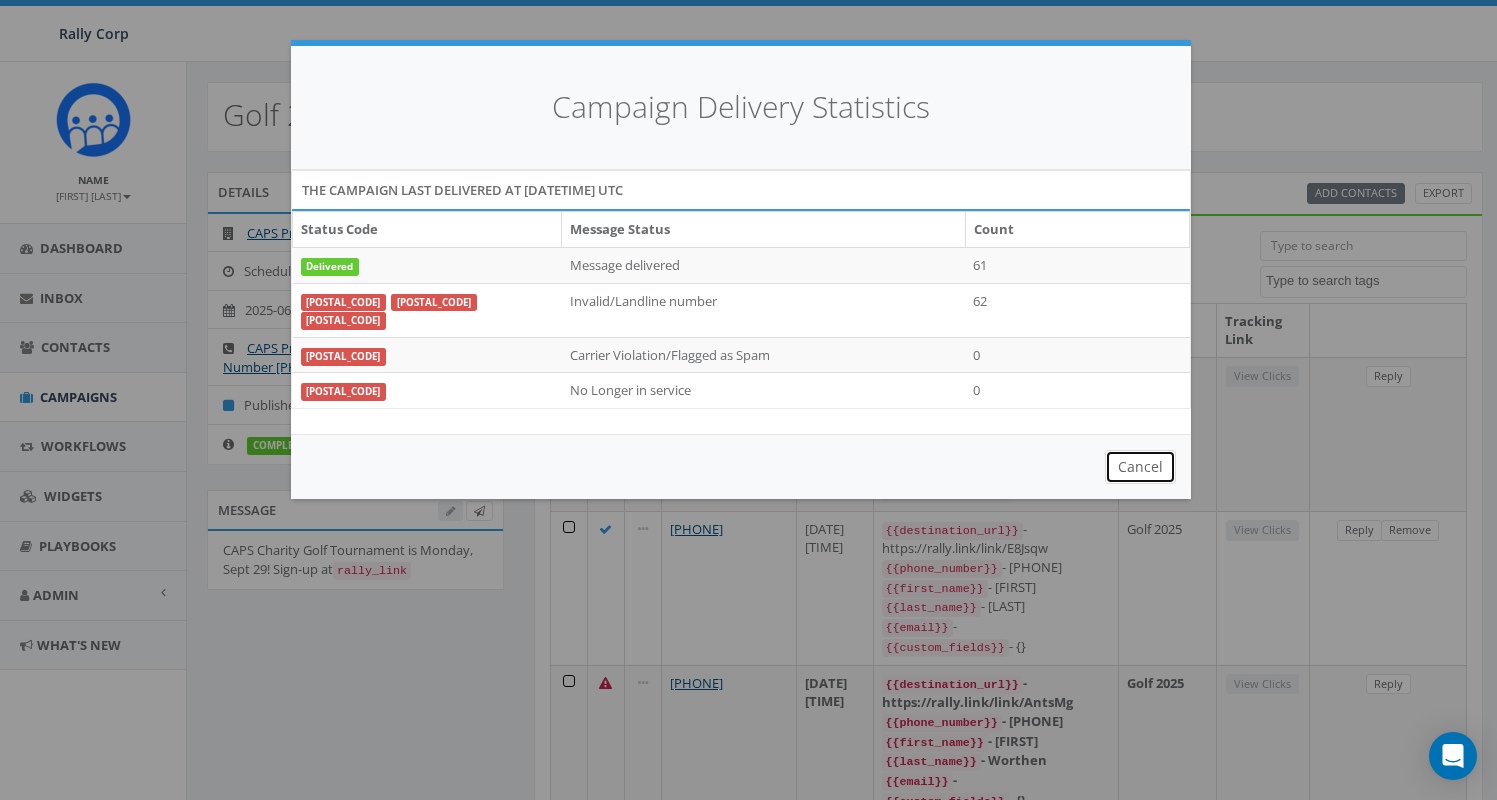 click on "Cancel" at bounding box center [1140, 467] 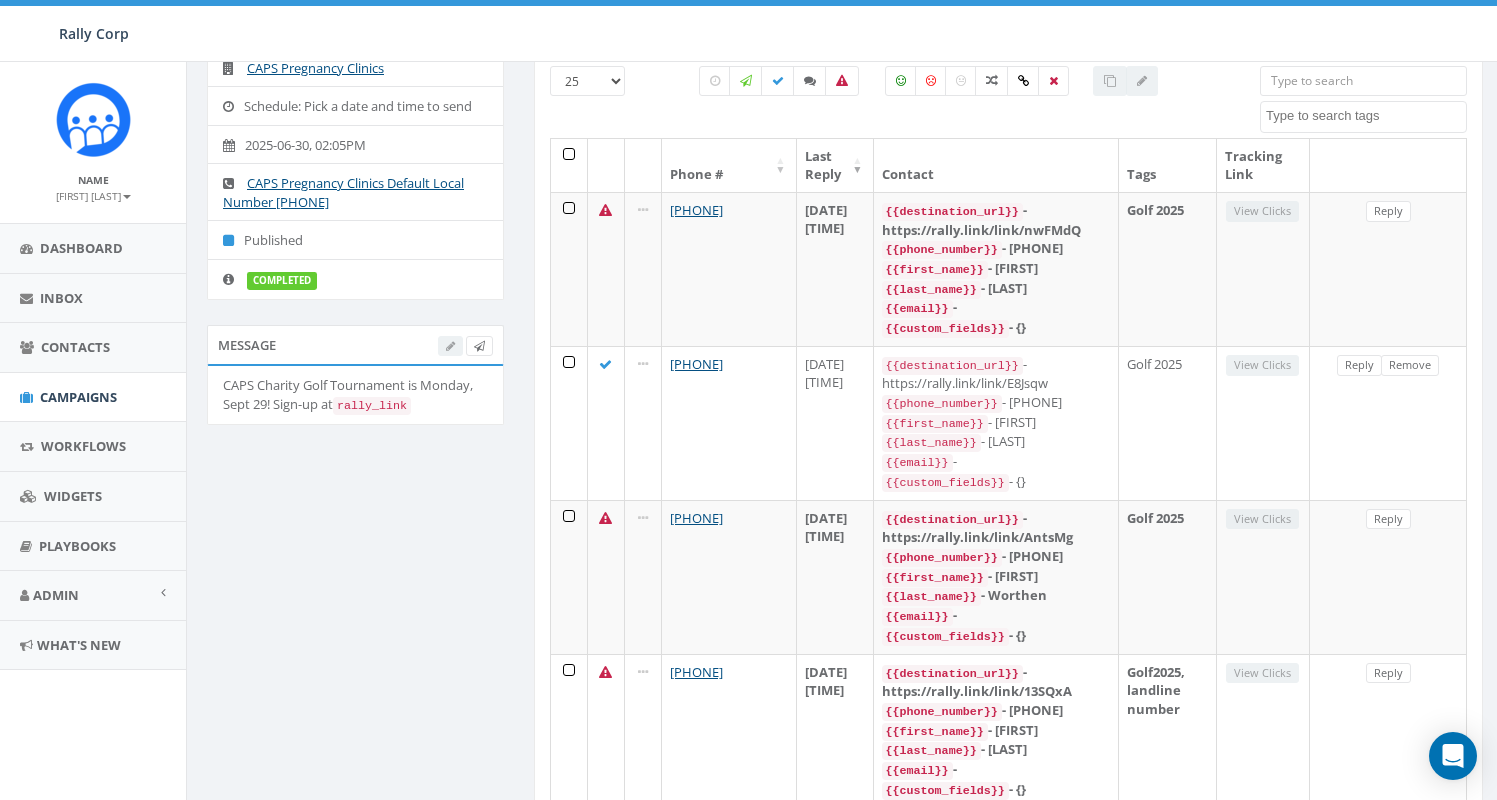 scroll, scrollTop: 0, scrollLeft: 0, axis: both 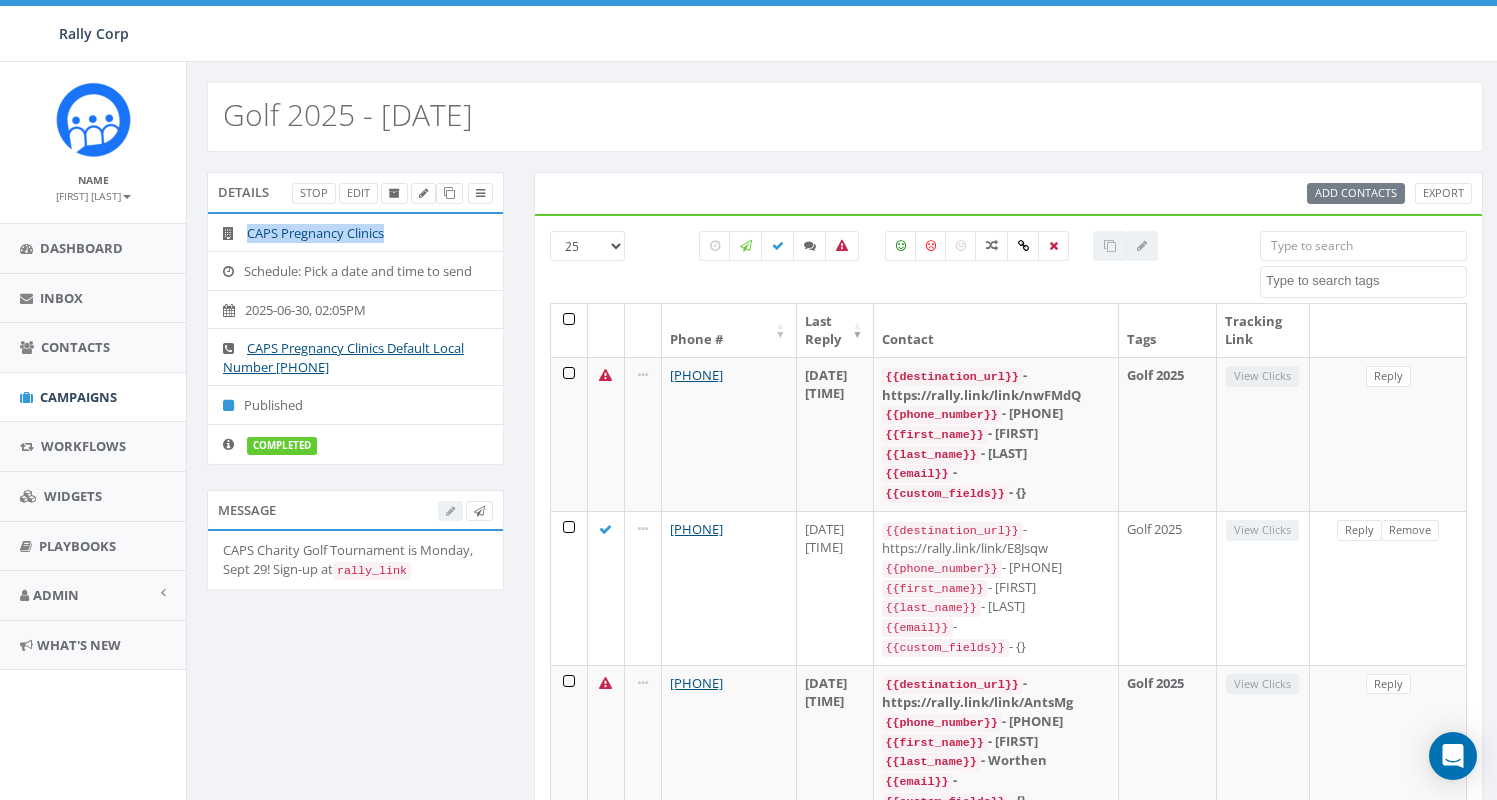 drag, startPoint x: 414, startPoint y: 238, endPoint x: 247, endPoint y: 228, distance: 167.29913 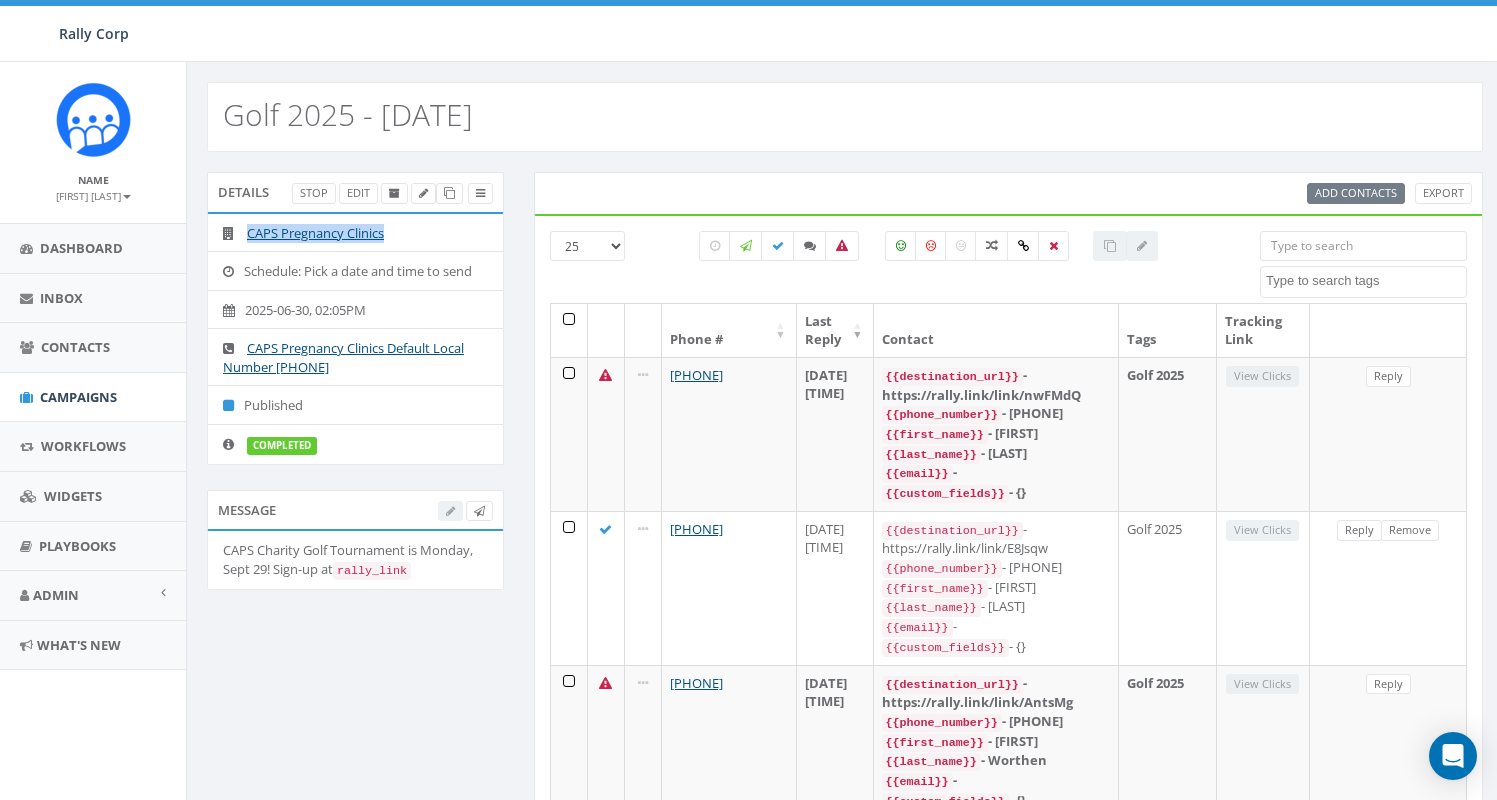 copy on "CAPS Pregnancy Clinics" 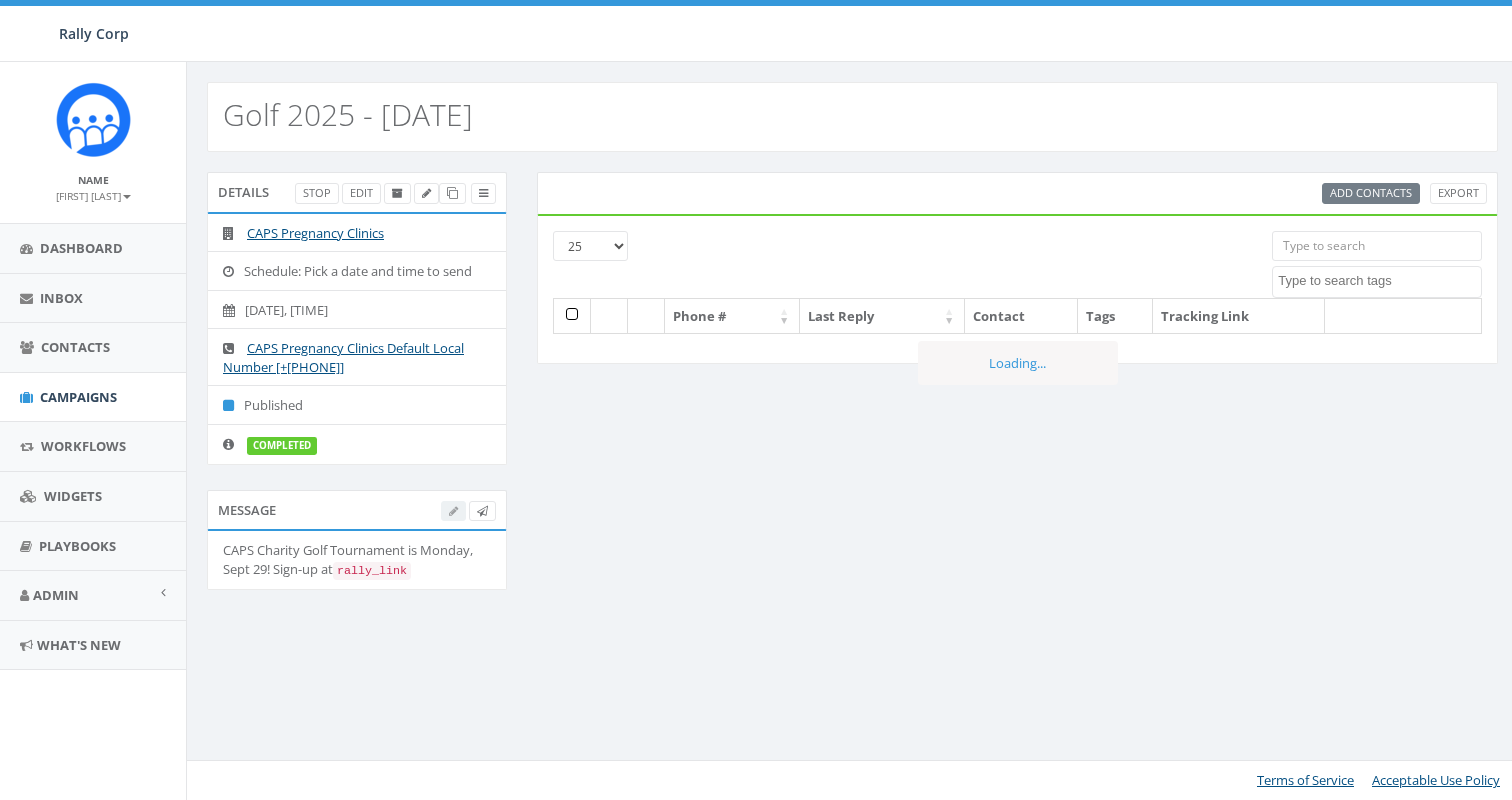 scroll, scrollTop: 0, scrollLeft: 0, axis: both 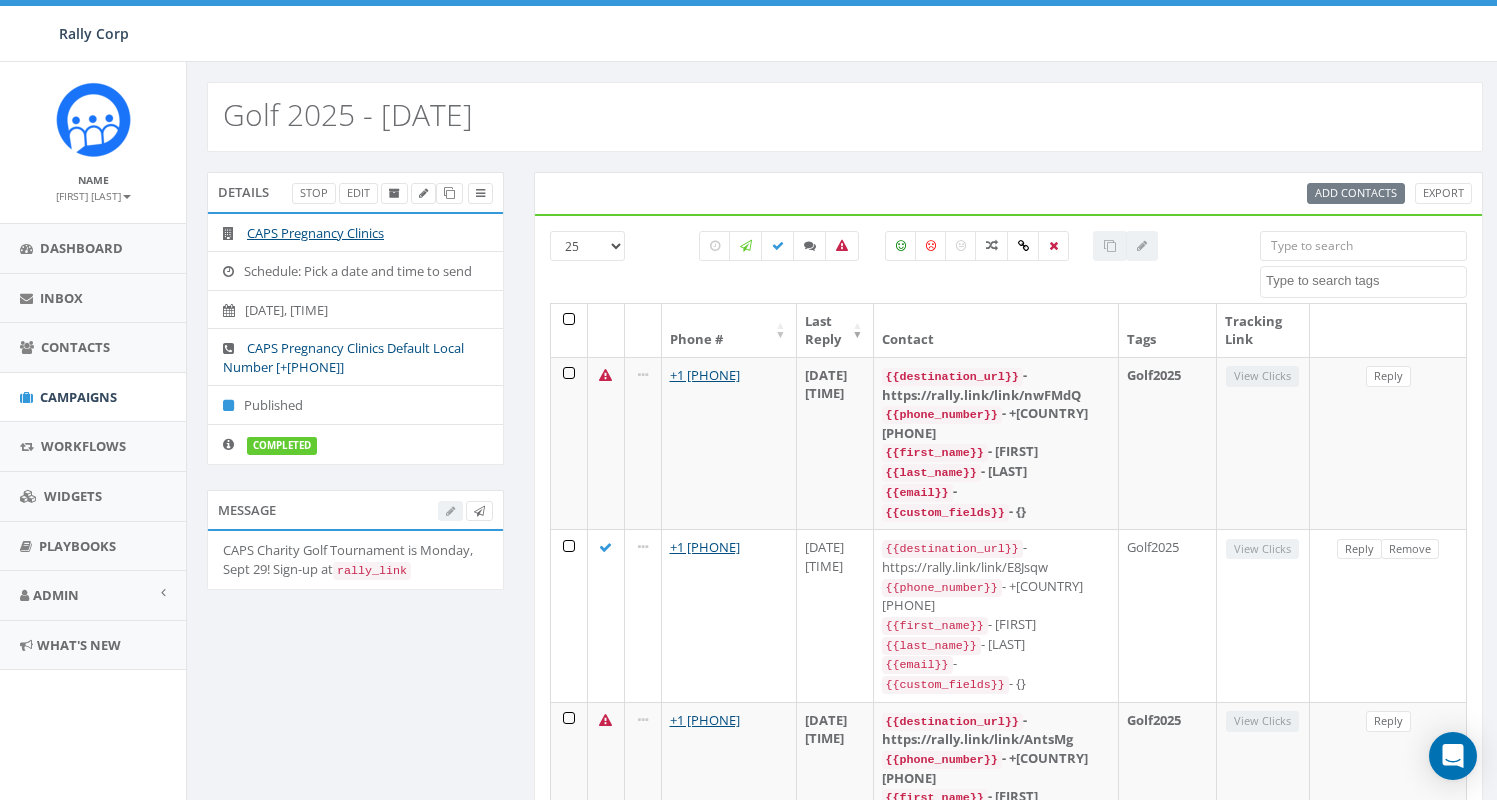 drag, startPoint x: 395, startPoint y: 363, endPoint x: 279, endPoint y: 362, distance: 116.00431 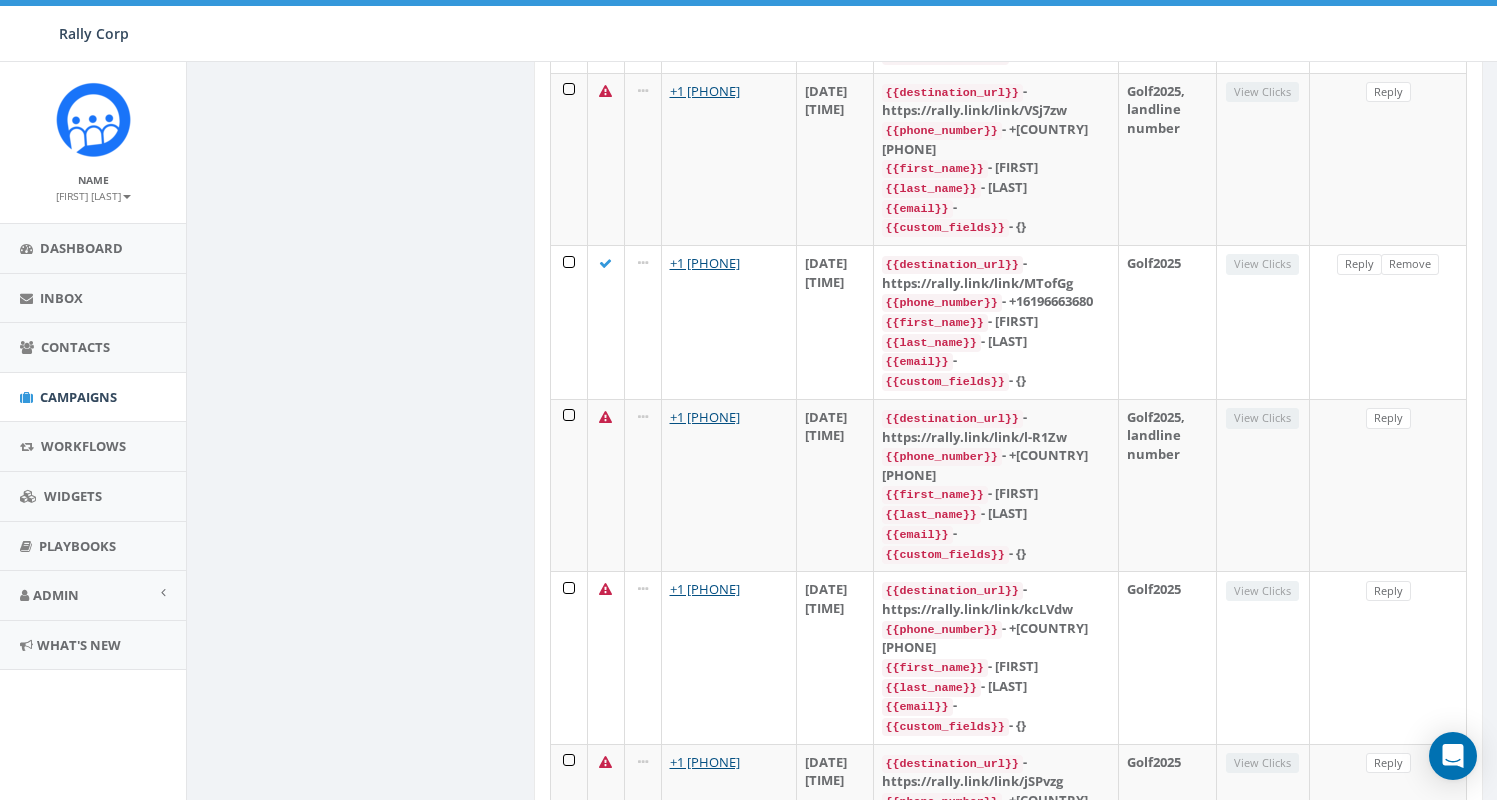 scroll, scrollTop: 0, scrollLeft: 0, axis: both 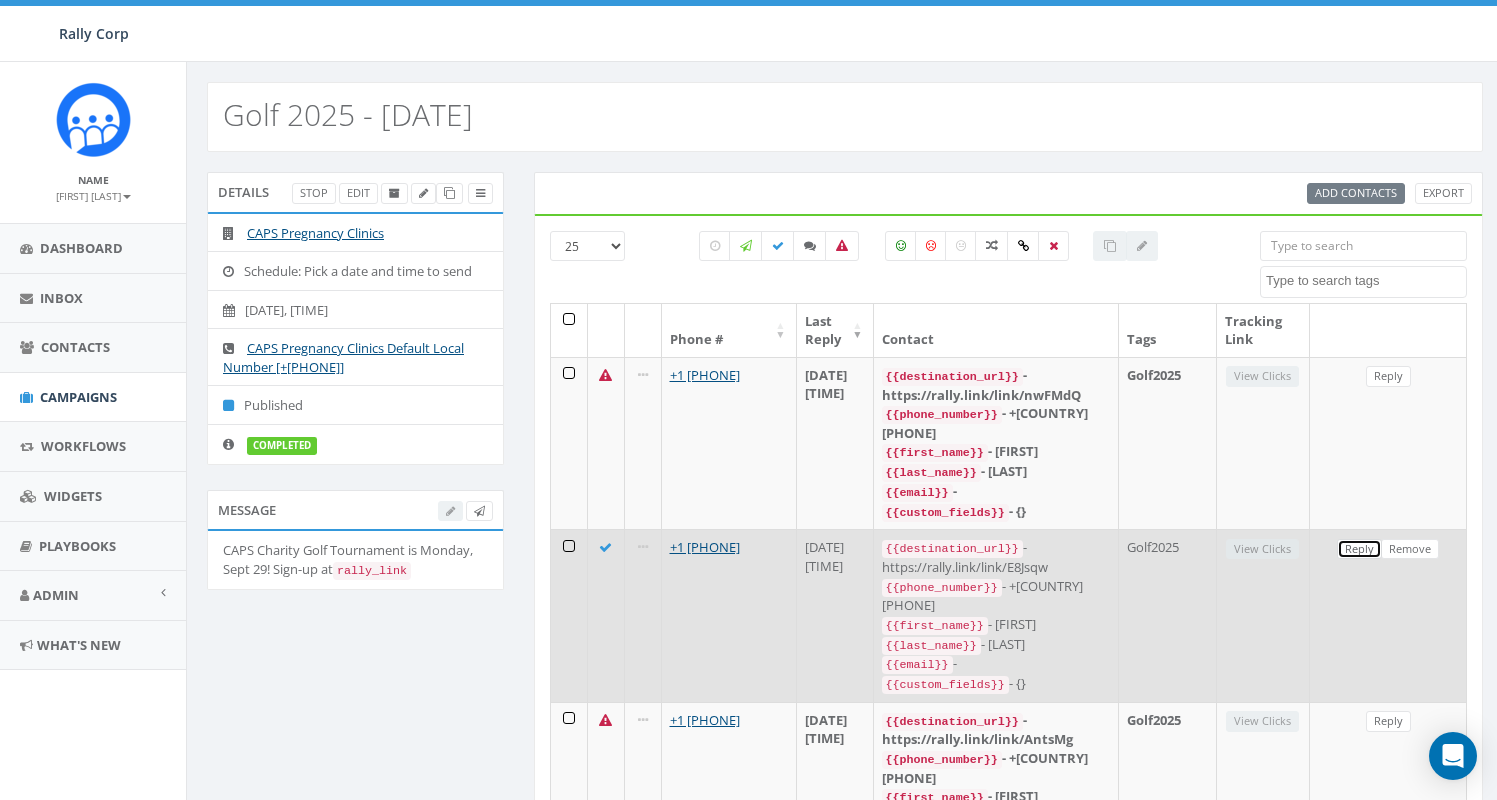 click on "Reply" at bounding box center [1359, 549] 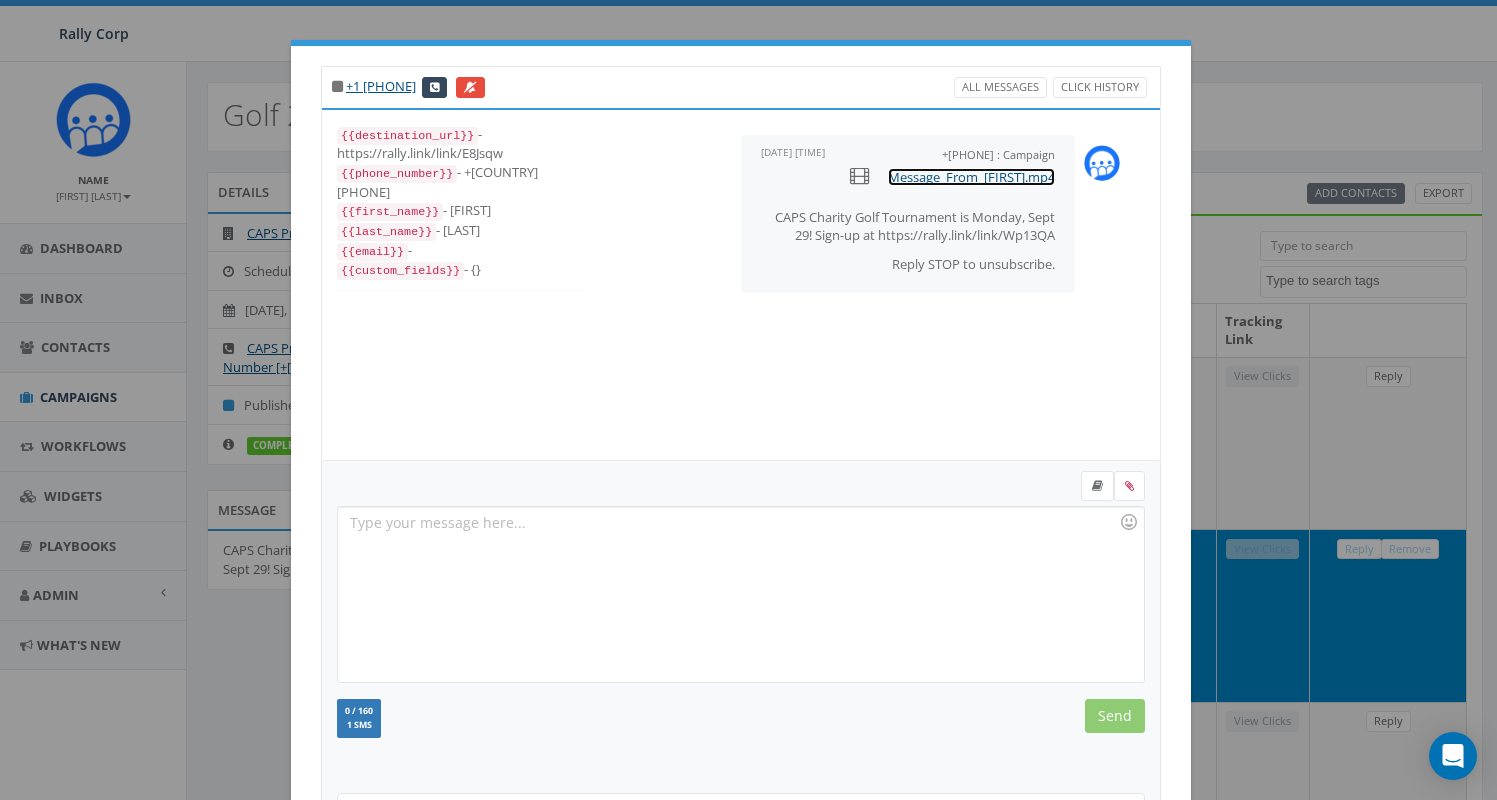 click on "Message_From_Janelle.mp4" at bounding box center [971, 177] 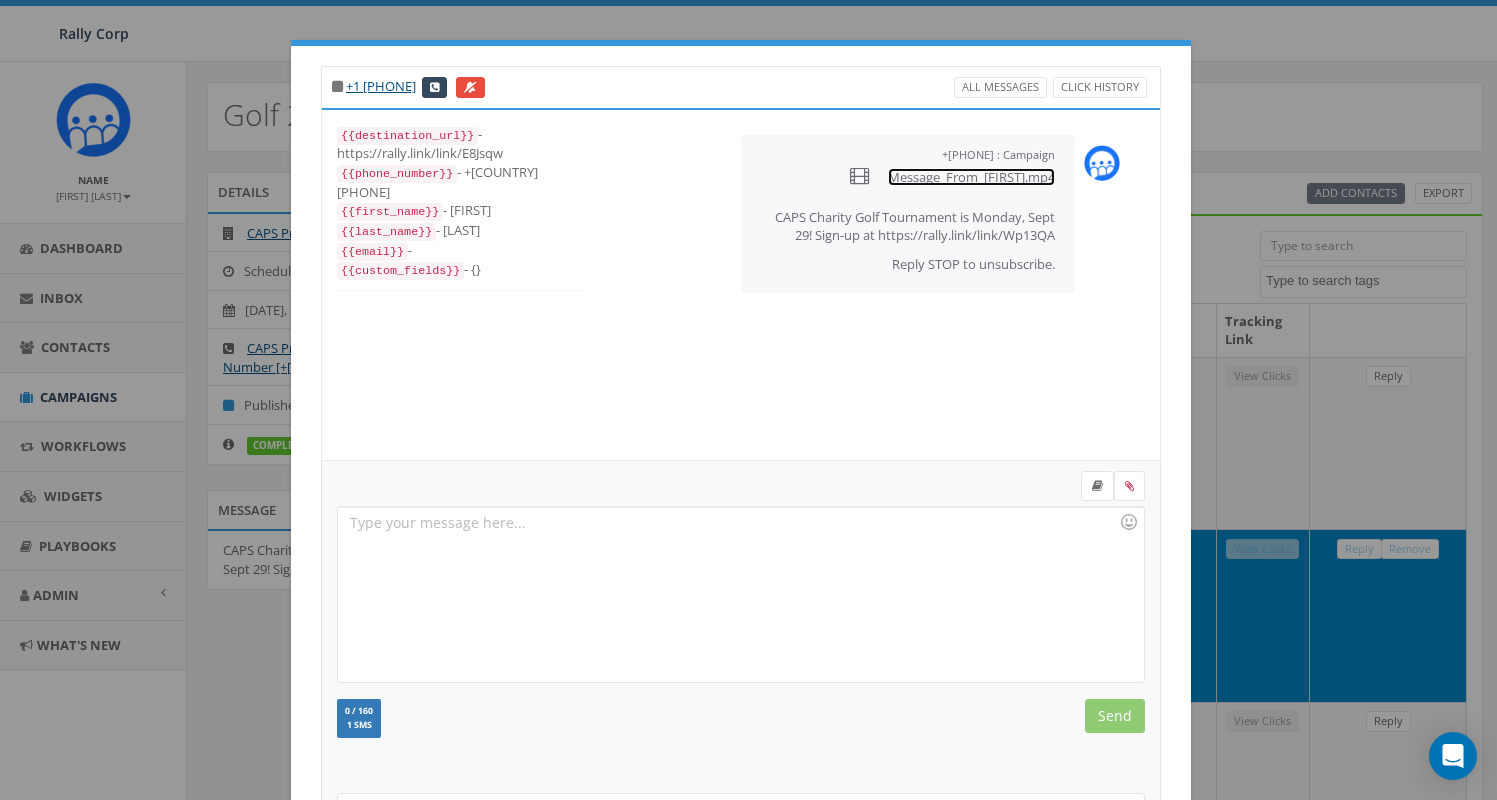 scroll, scrollTop: 202, scrollLeft: 0, axis: vertical 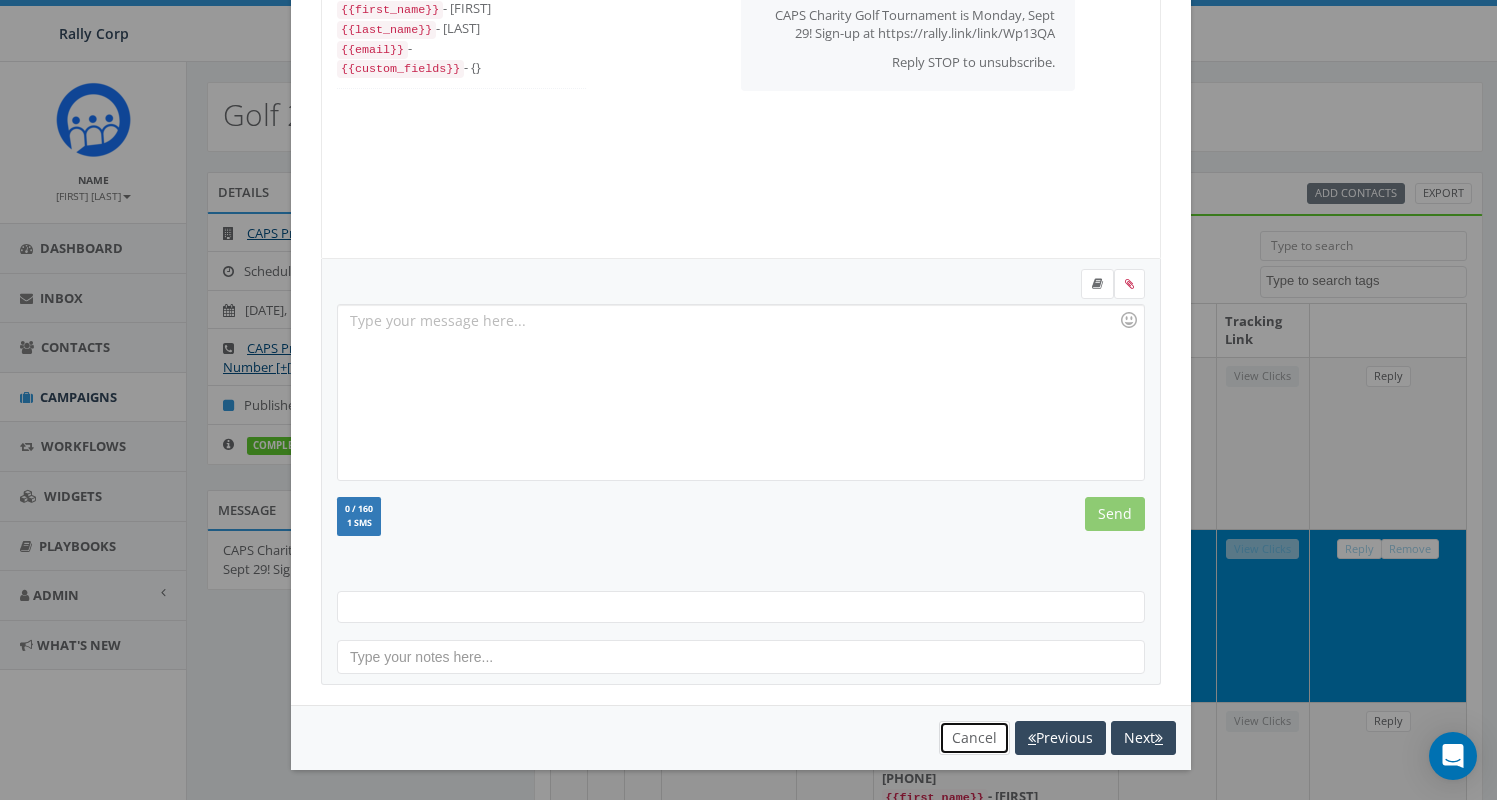 click on "Cancel" at bounding box center (974, 738) 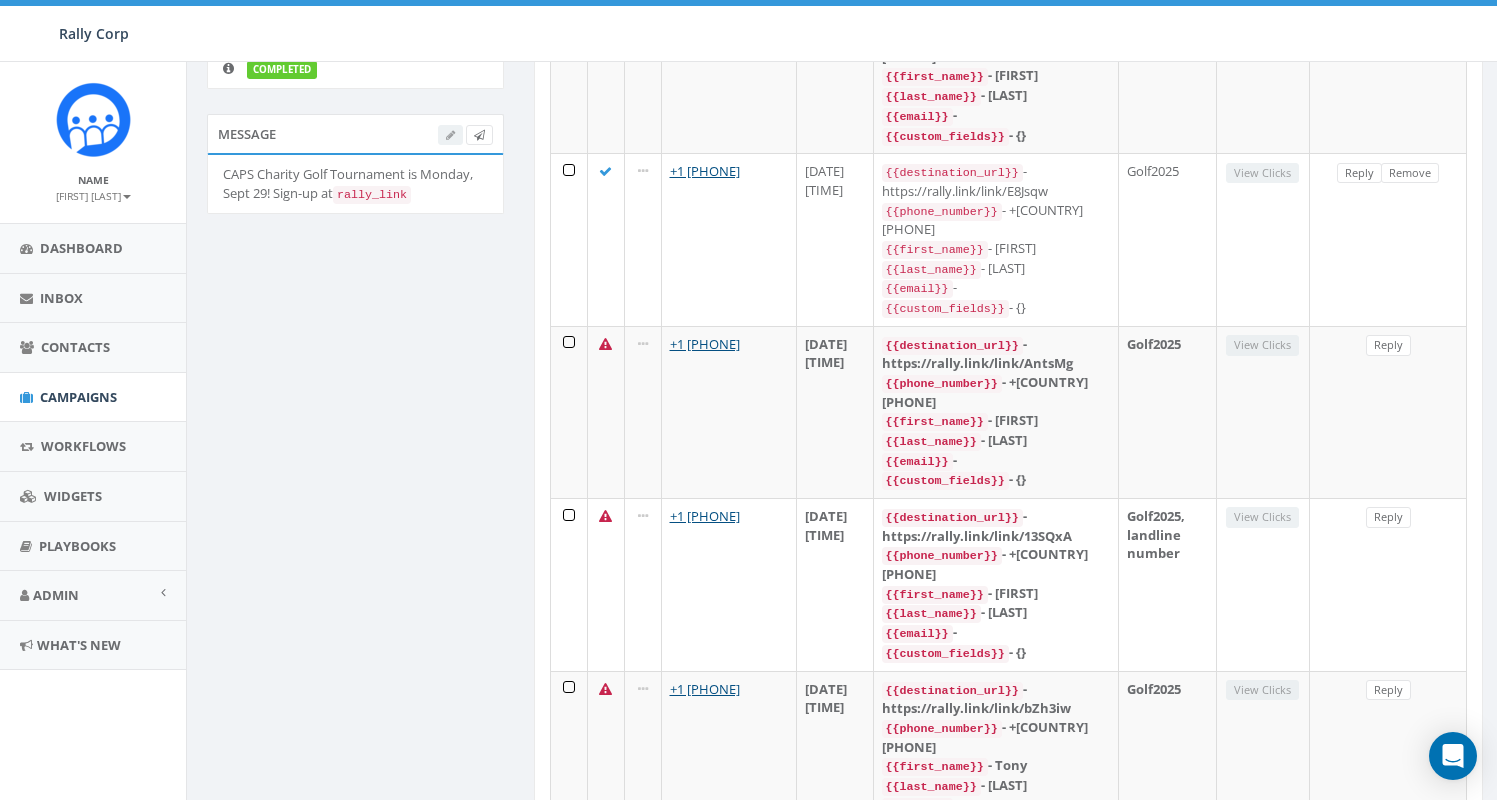 scroll, scrollTop: 380, scrollLeft: 0, axis: vertical 